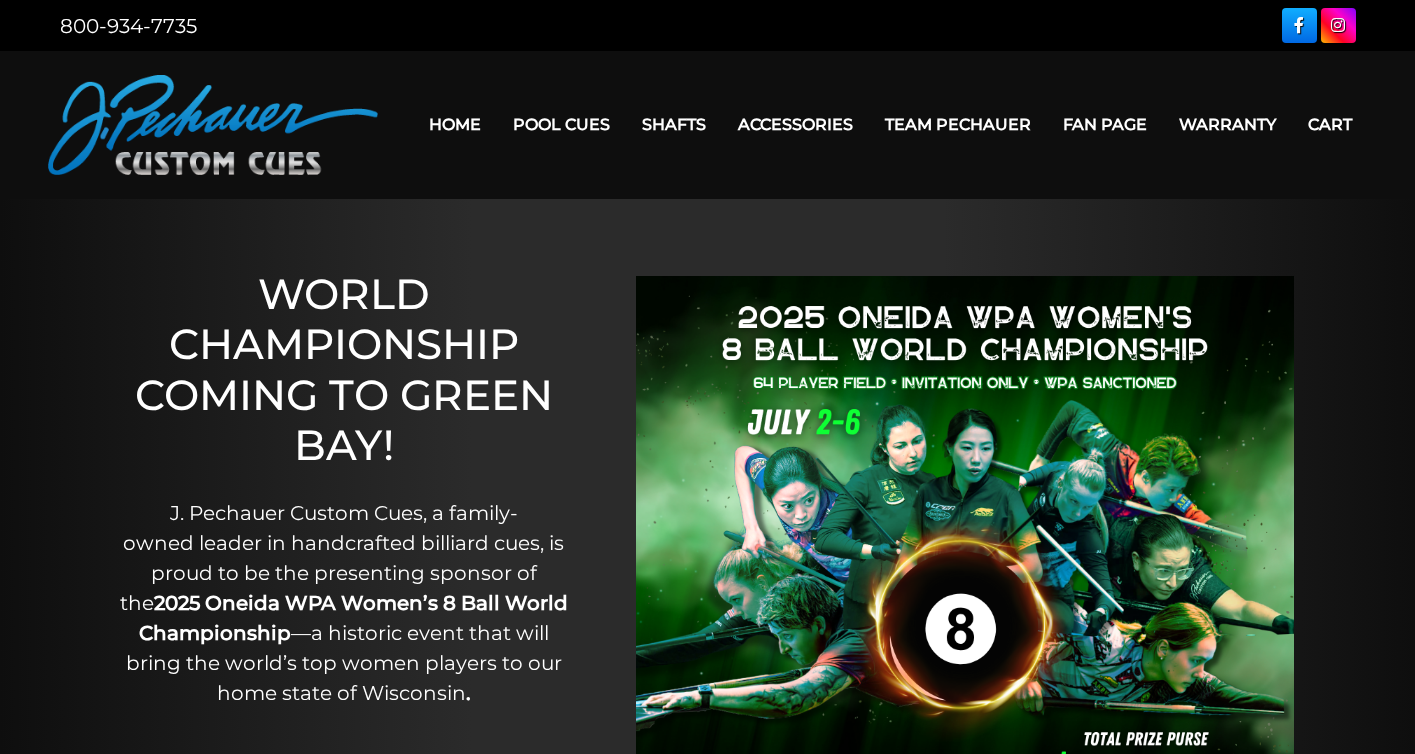 scroll, scrollTop: 0, scrollLeft: 0, axis: both 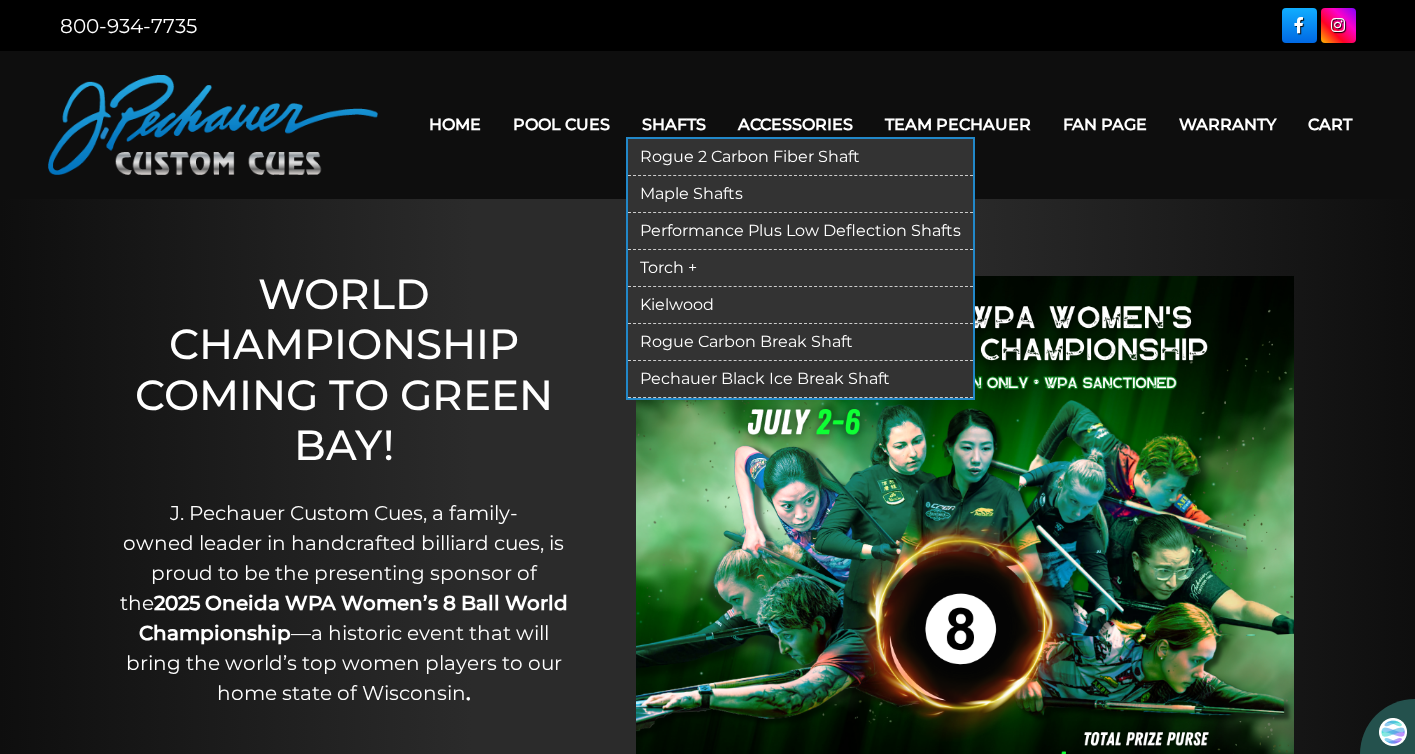 click on "Pechauer Black Ice Break Shaft" at bounding box center (800, 379) 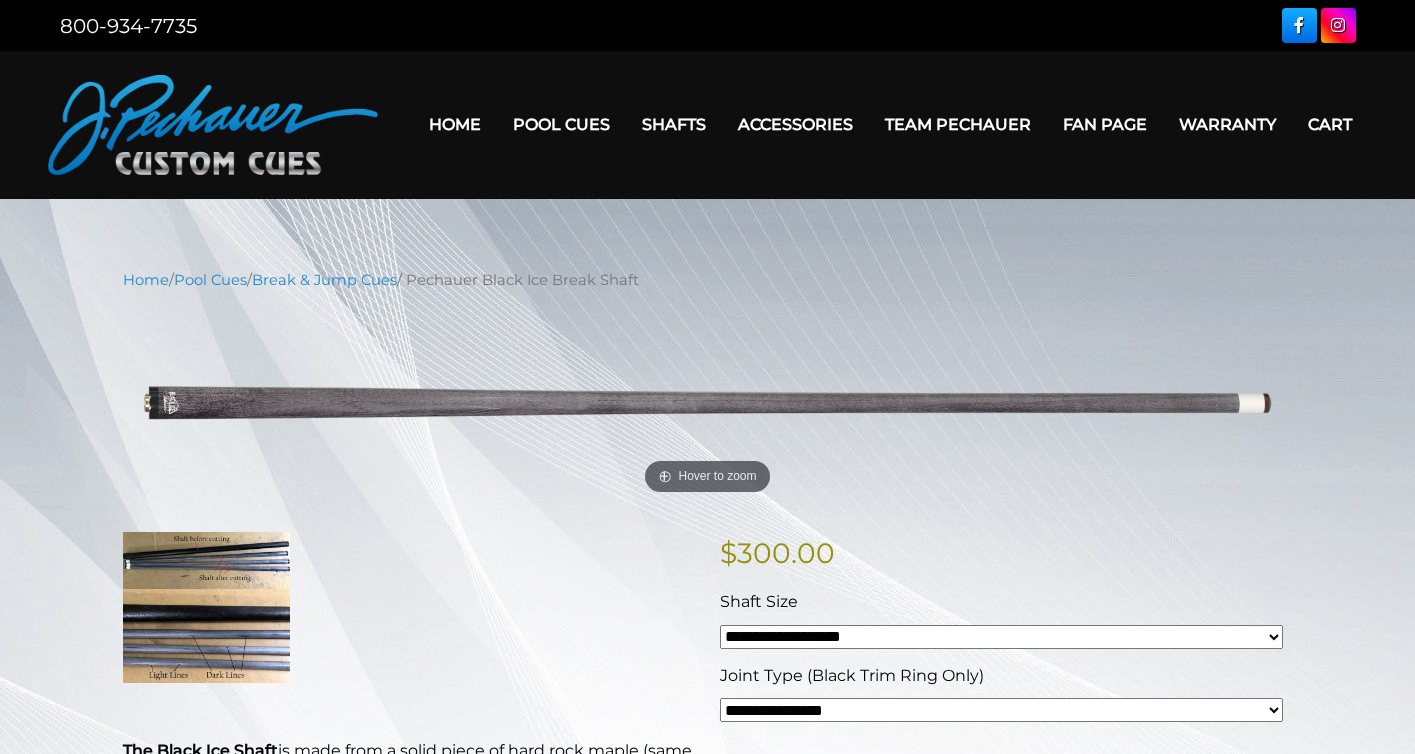 scroll, scrollTop: 0, scrollLeft: 0, axis: both 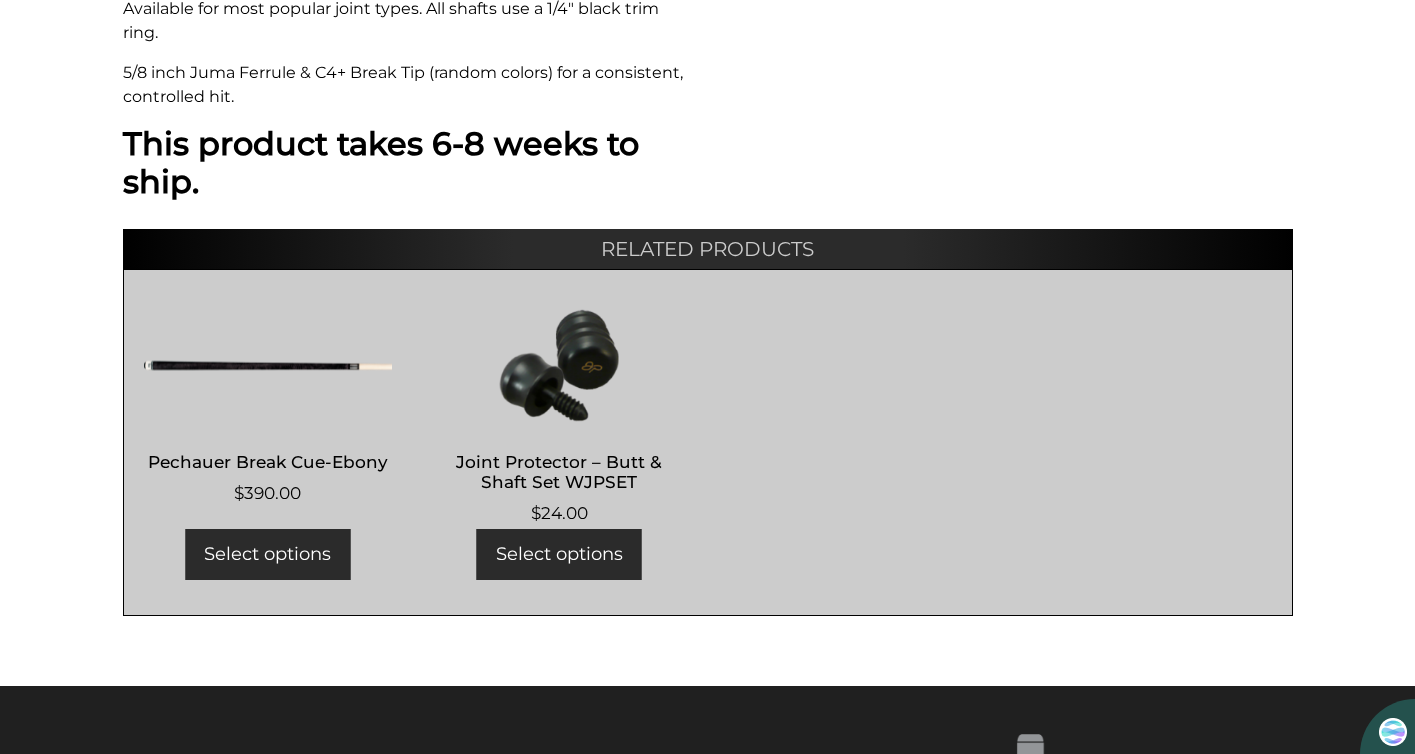 click on "Select options" at bounding box center (267, 554) 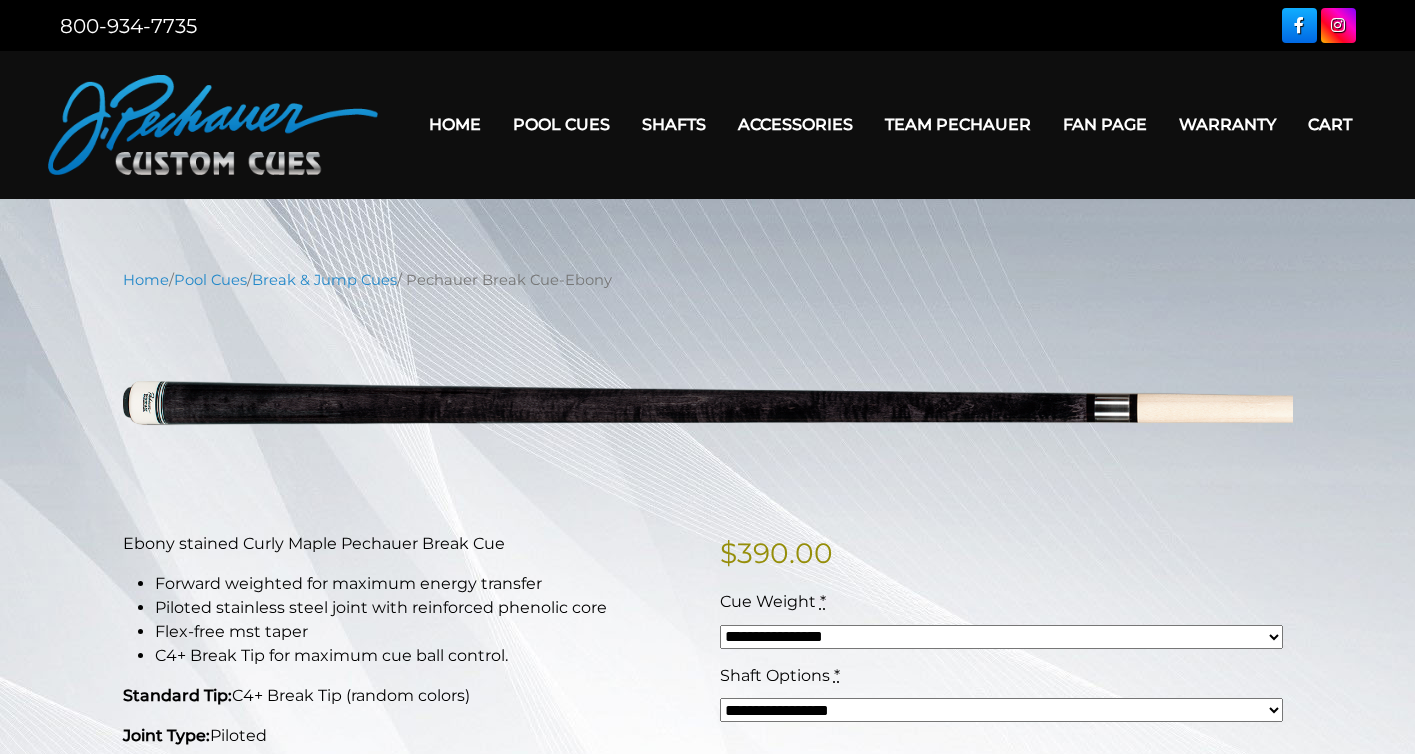 scroll, scrollTop: 0, scrollLeft: 0, axis: both 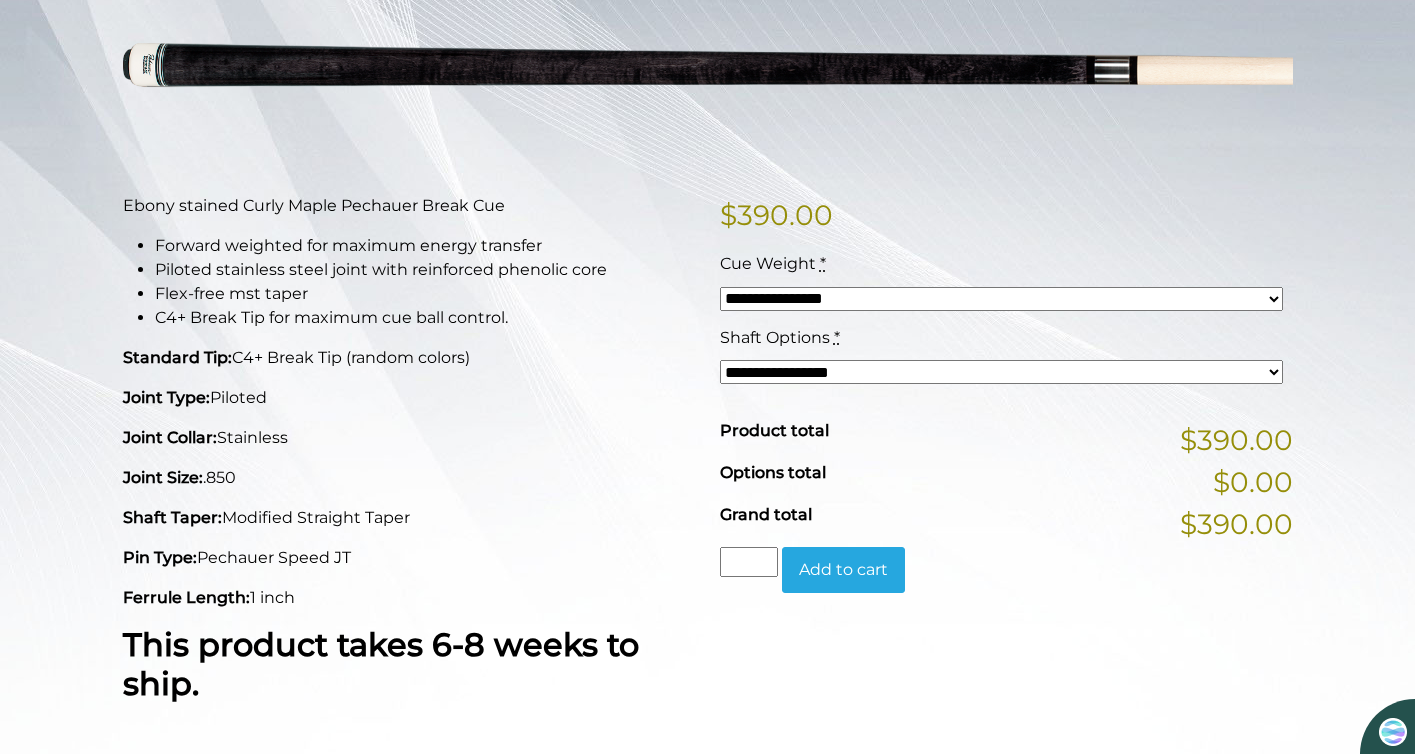 click on "**********" at bounding box center (1001, 299) 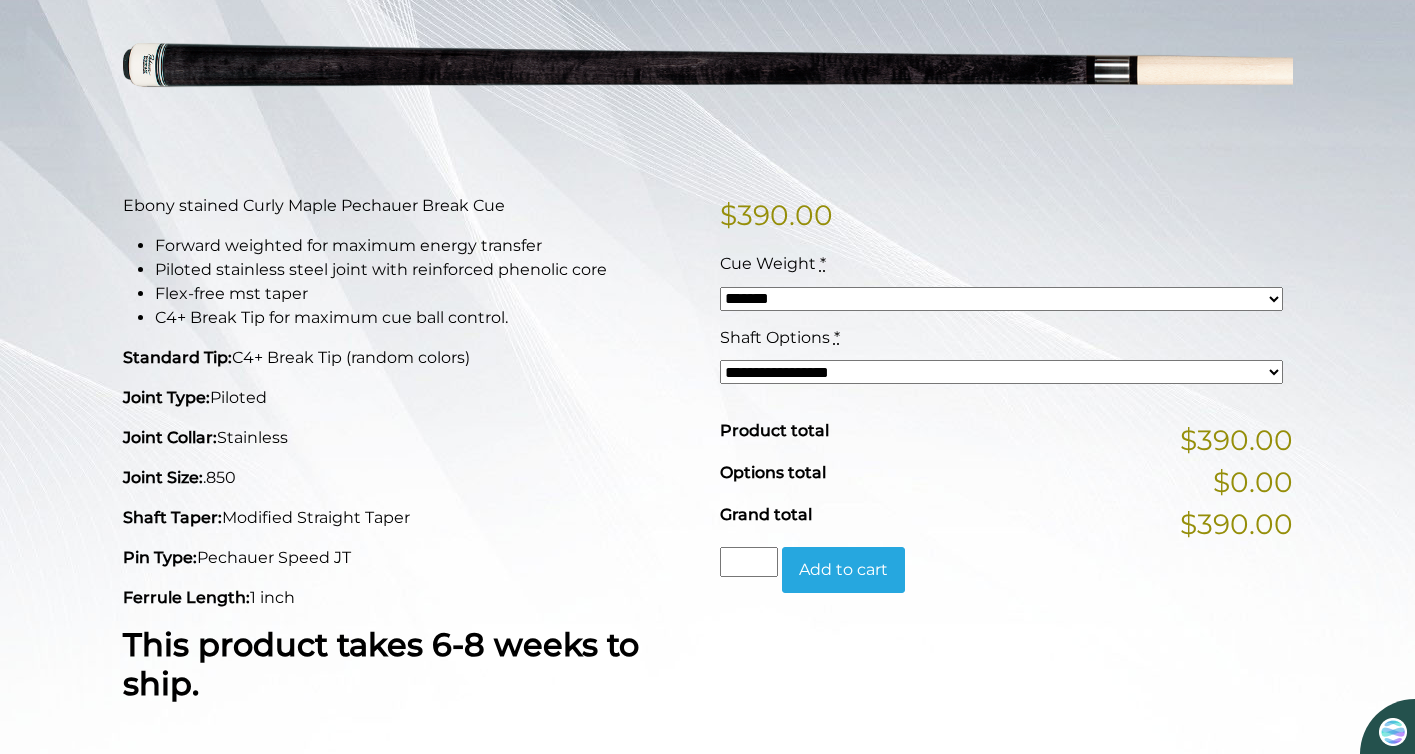 click on "**********" at bounding box center (1001, 372) 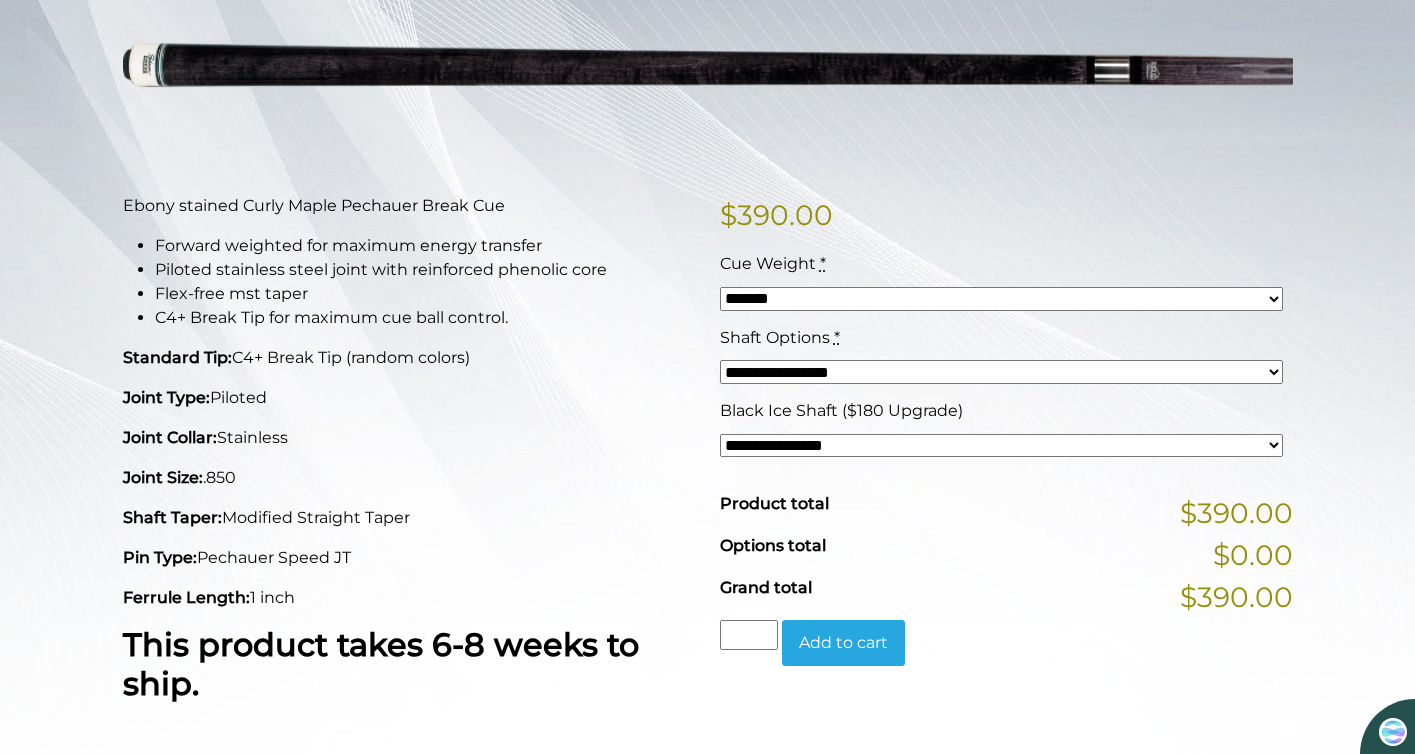 click on "**********" at bounding box center [1001, 446] 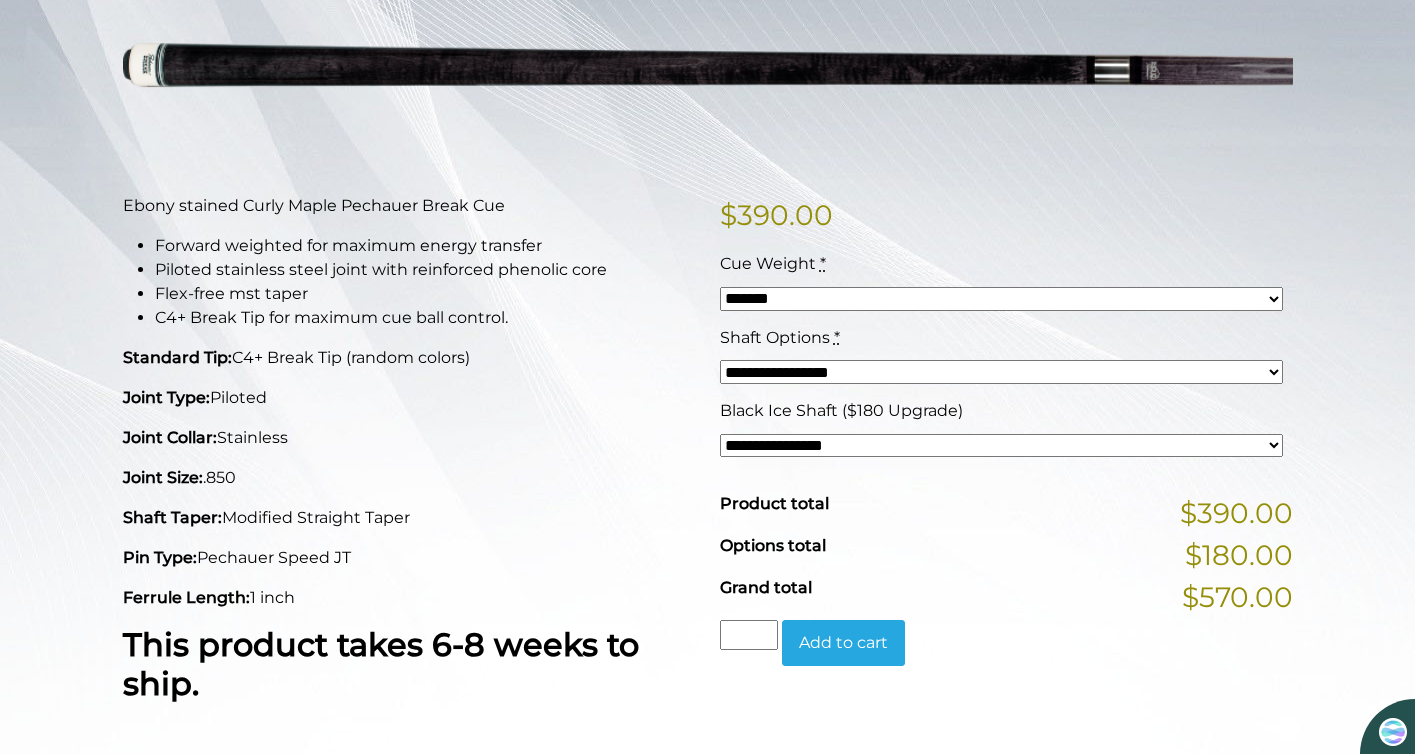 click on "**********" at bounding box center [1001, 446] 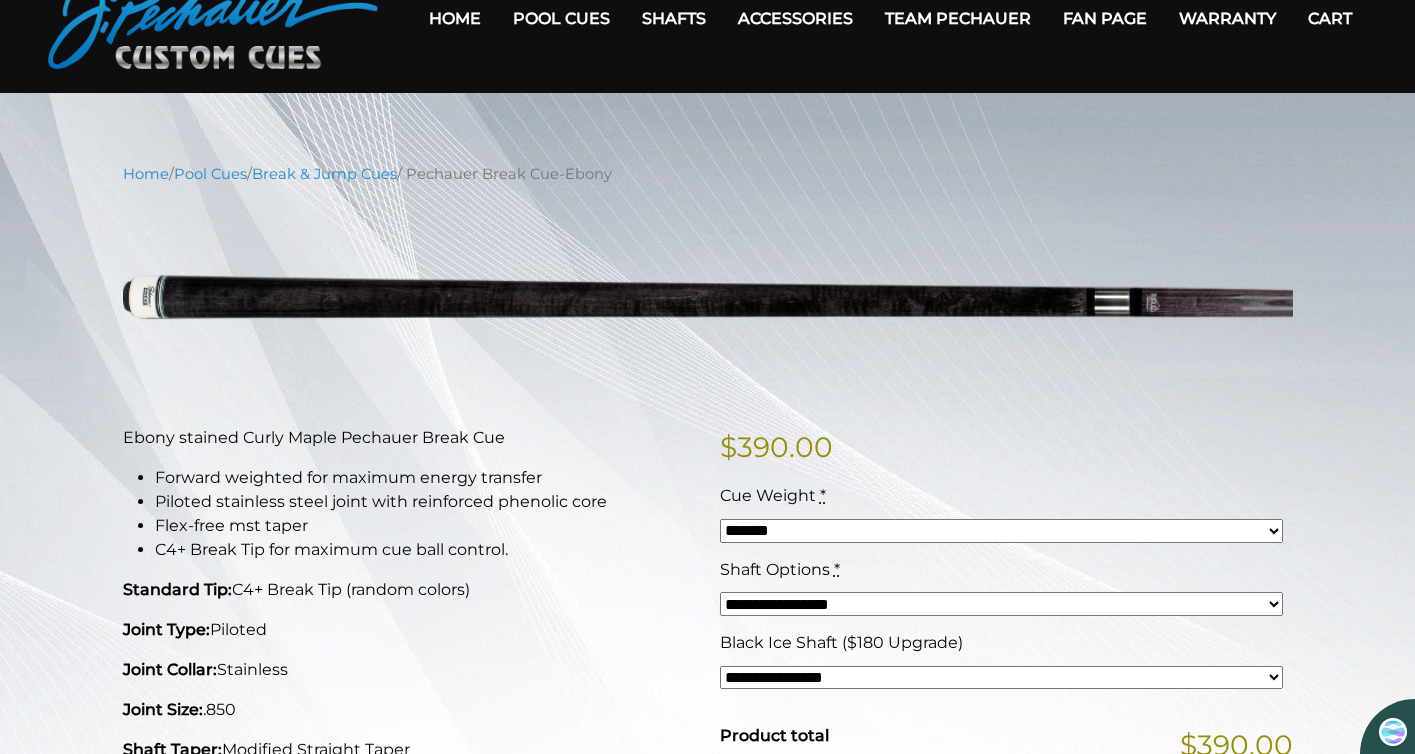scroll, scrollTop: 0, scrollLeft: 0, axis: both 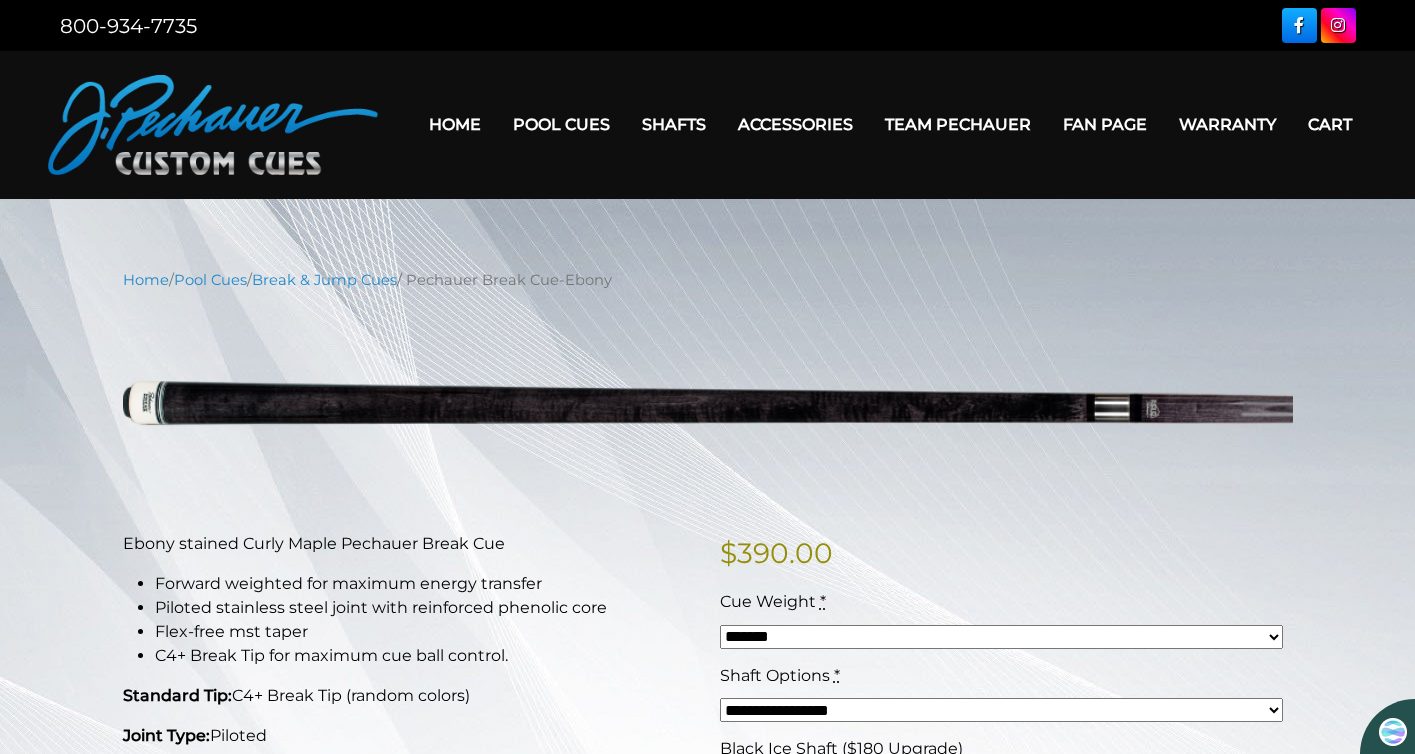 click on "Team Pechauer" at bounding box center (958, 124) 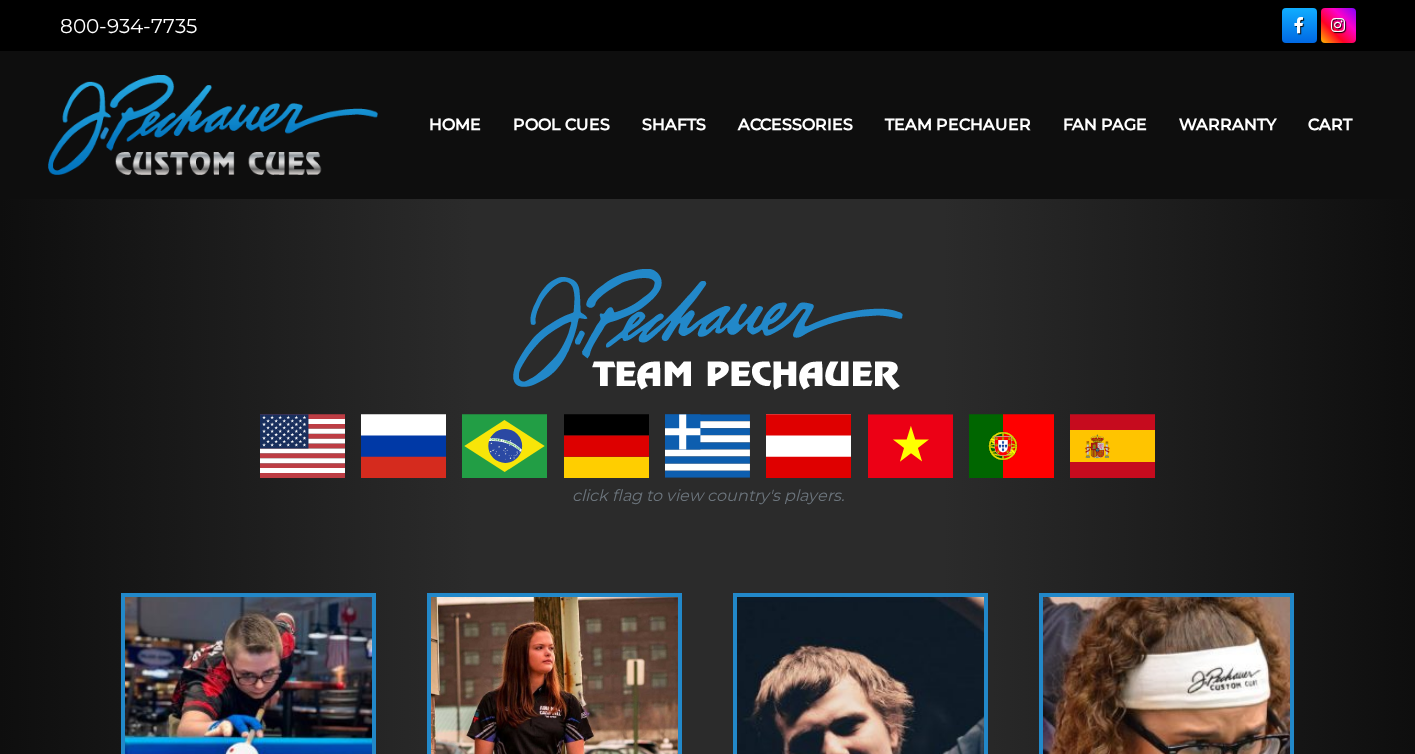 scroll, scrollTop: 0, scrollLeft: 0, axis: both 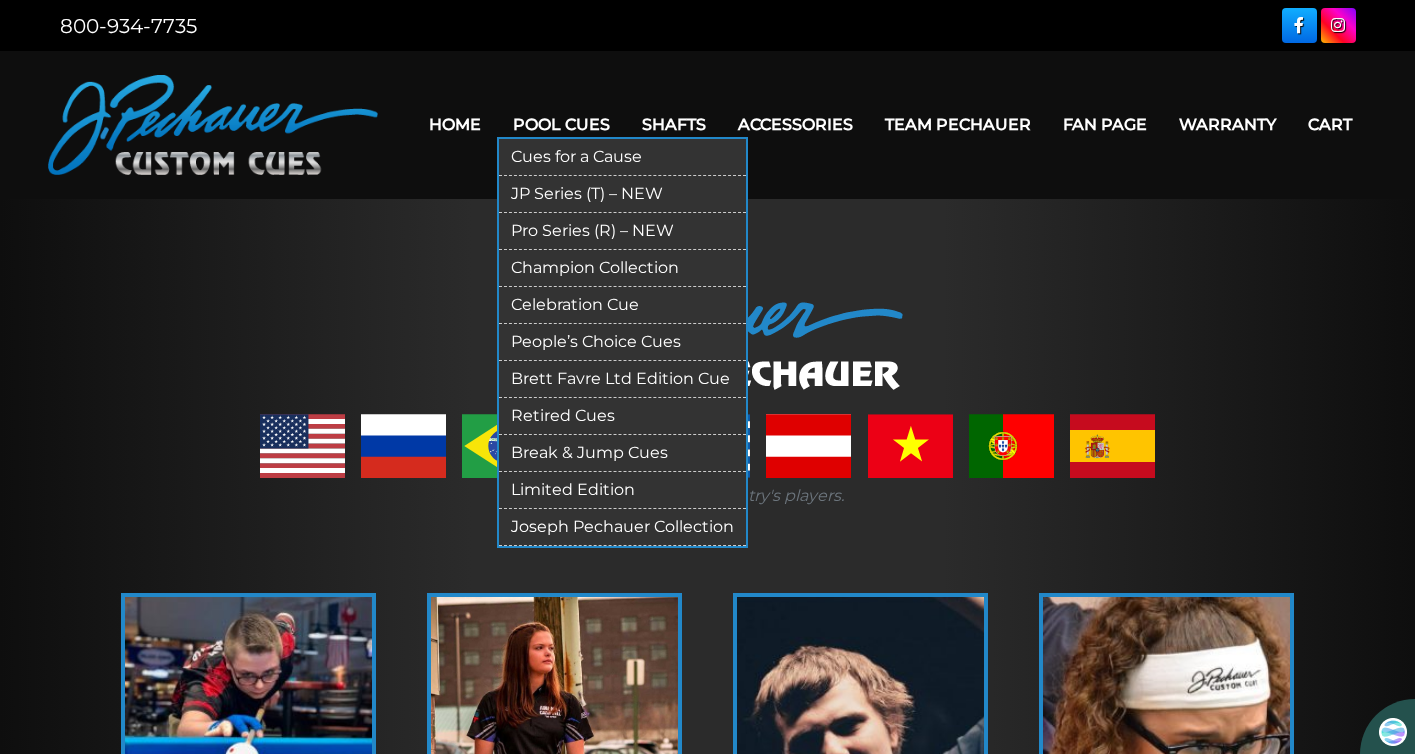 click on "Brett Favre Ltd Edition Cue" at bounding box center [622, 379] 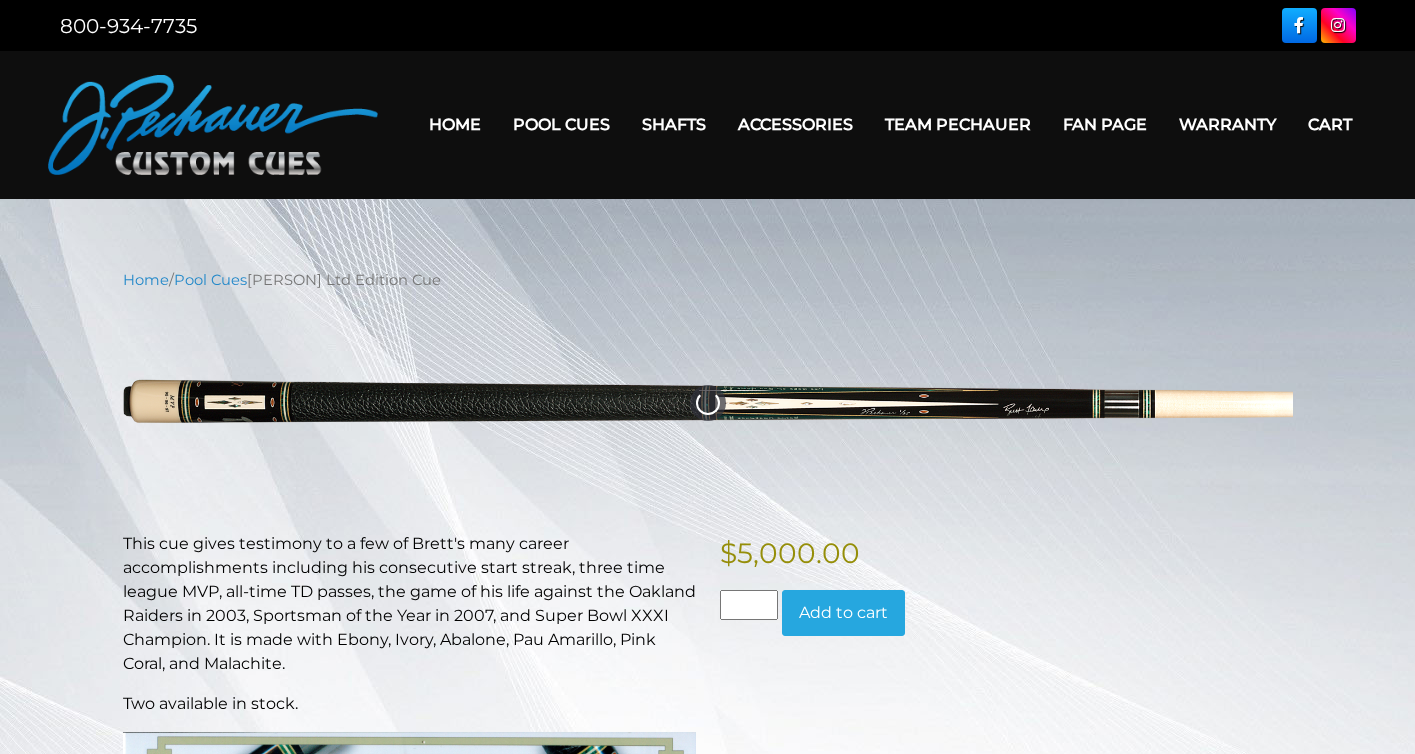 scroll, scrollTop: 0, scrollLeft: 0, axis: both 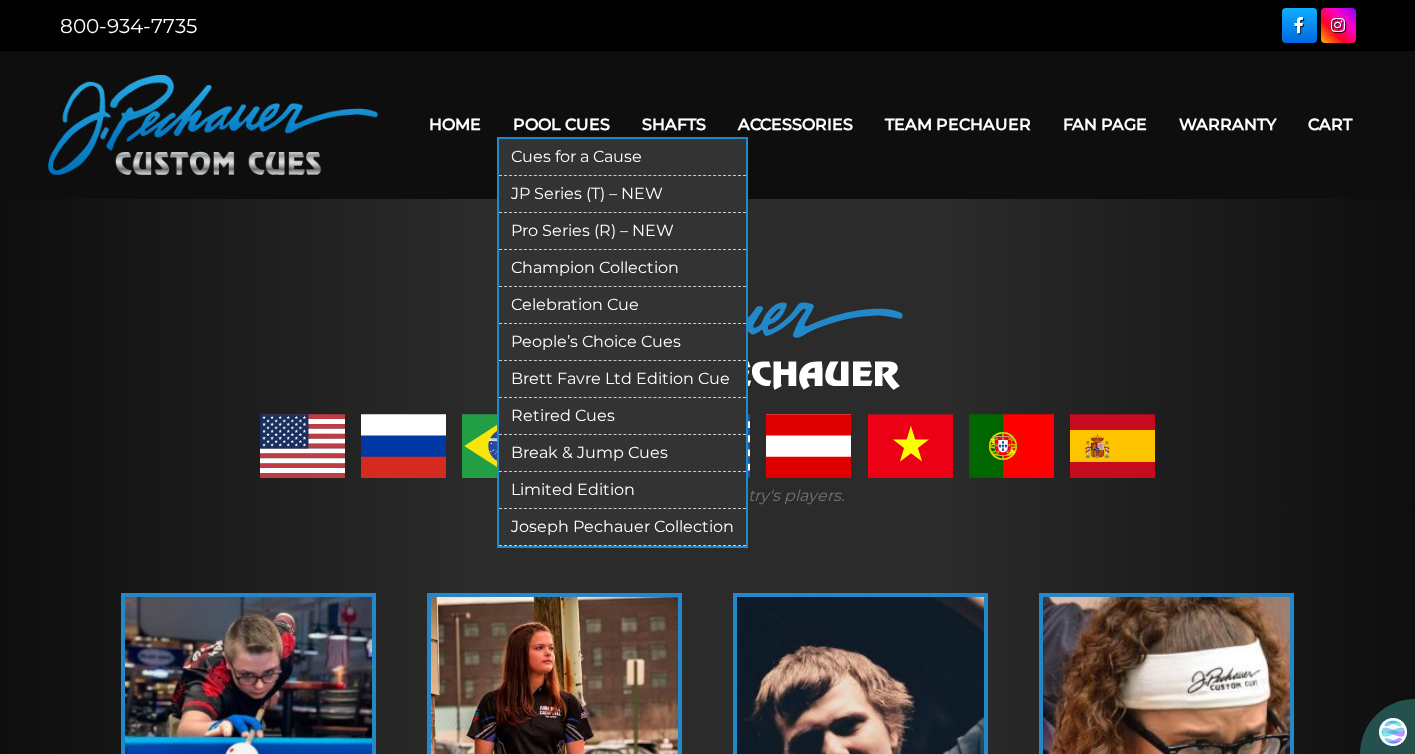 click on "Pro Series (R) – NEW" at bounding box center [622, 231] 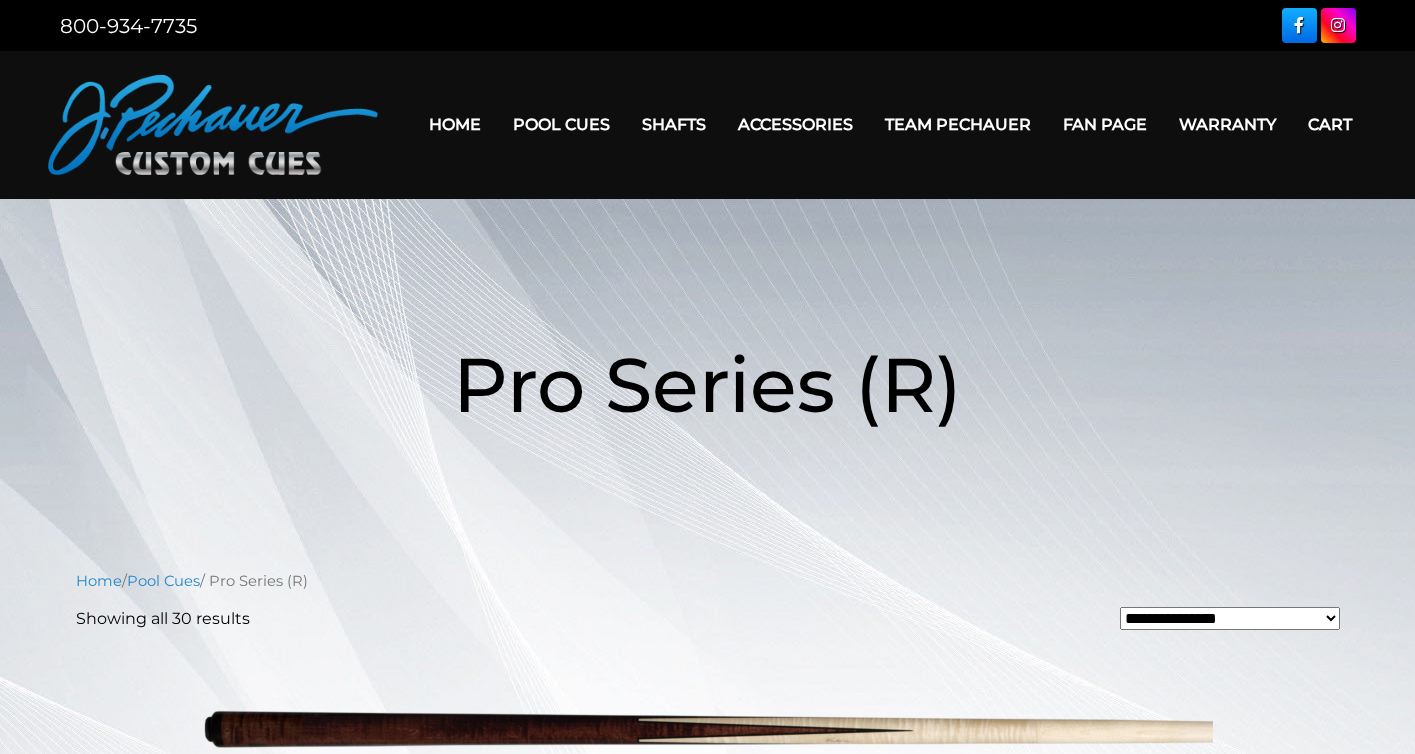 scroll, scrollTop: 0, scrollLeft: 0, axis: both 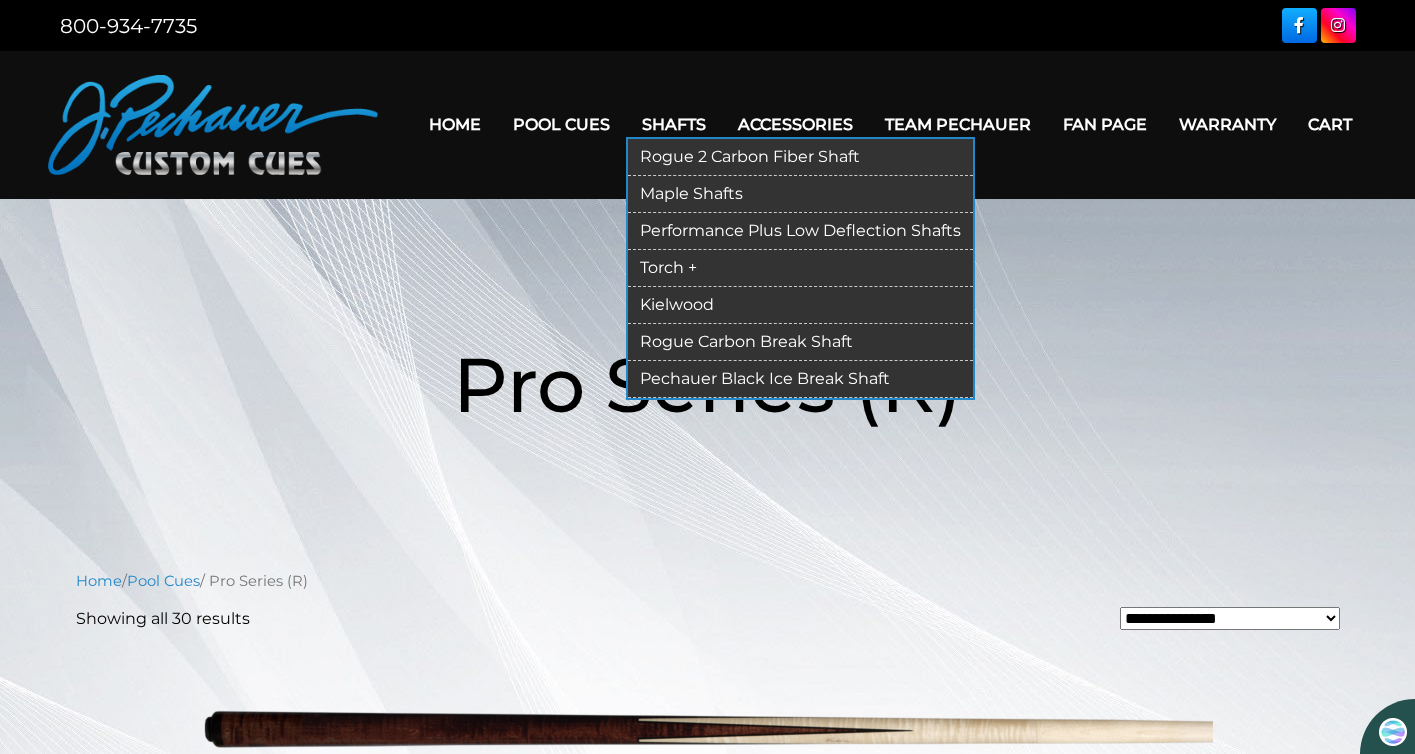 click on "Rogue 2 Carbon Fiber Shaft" at bounding box center (800, 157) 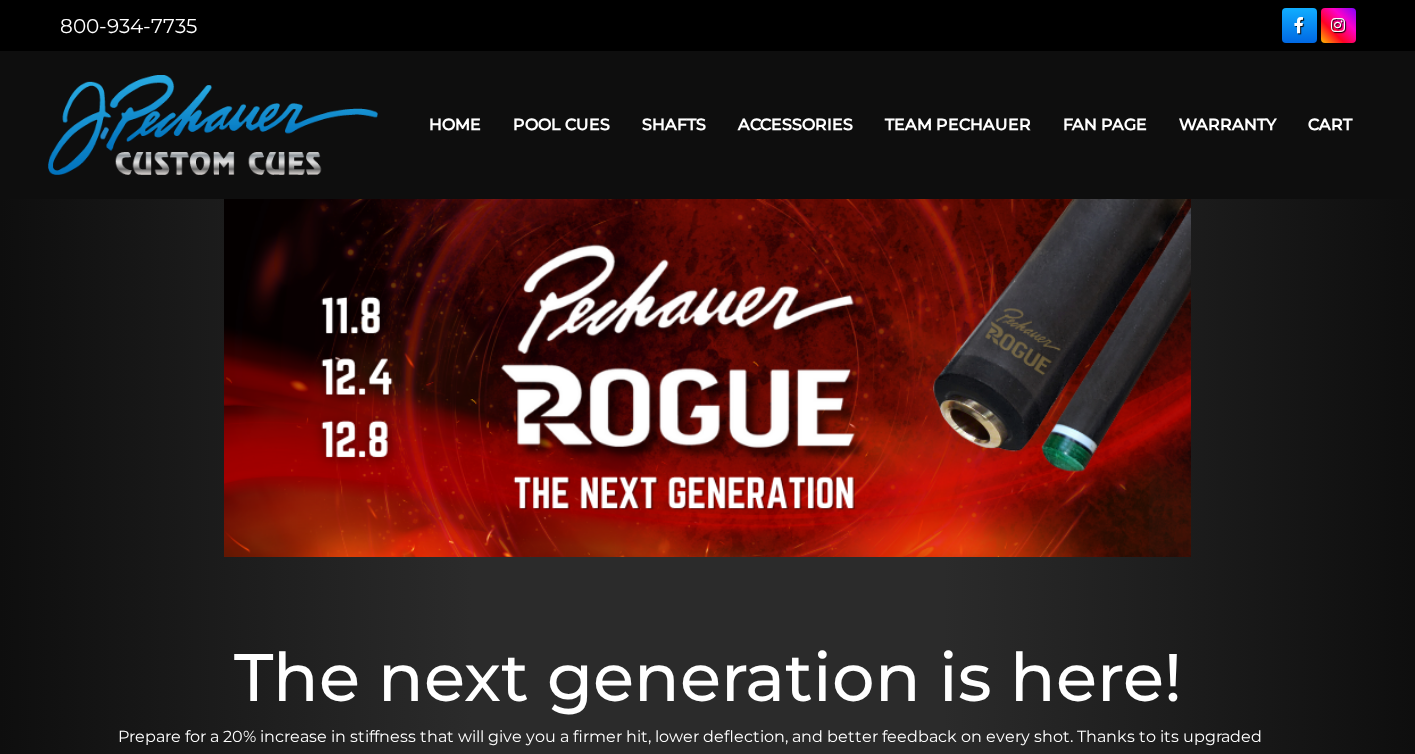 scroll, scrollTop: 0, scrollLeft: 0, axis: both 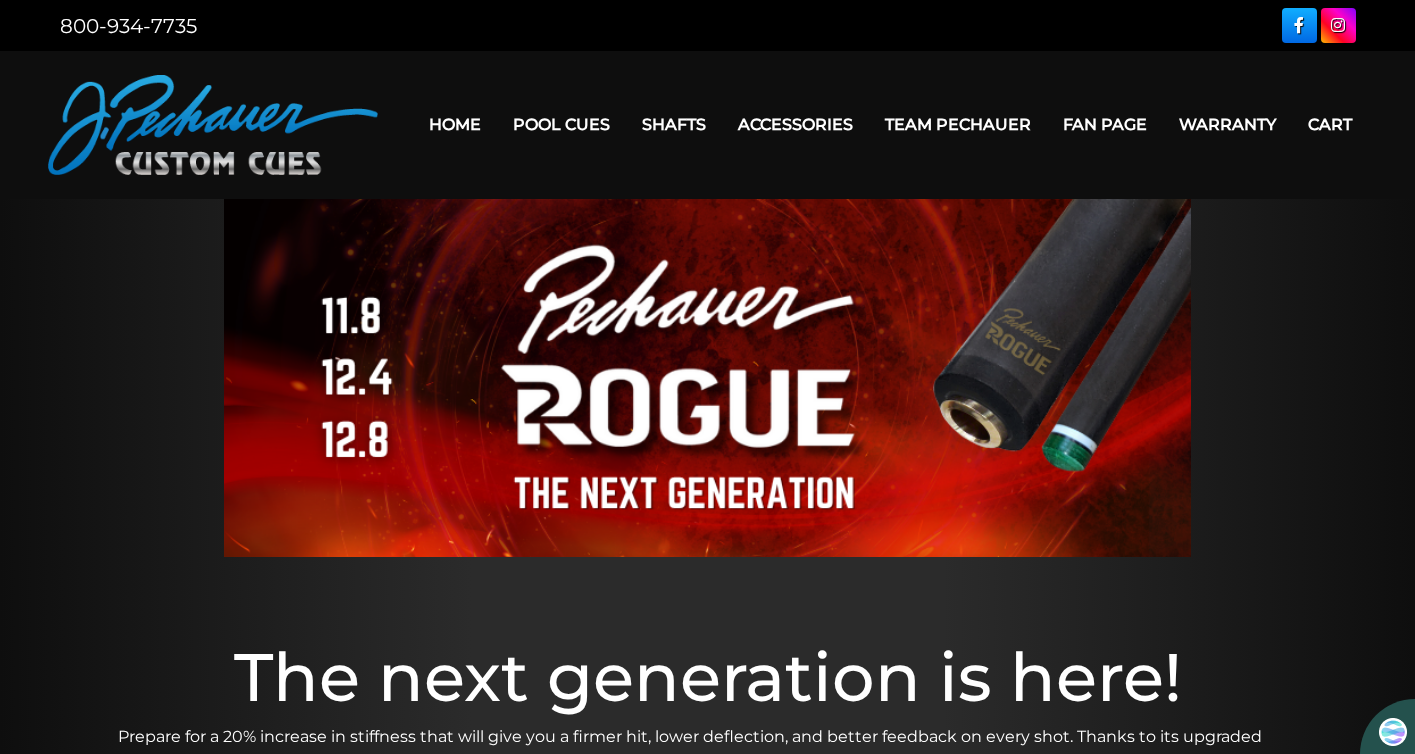 click on "Warranty" at bounding box center (1227, 124) 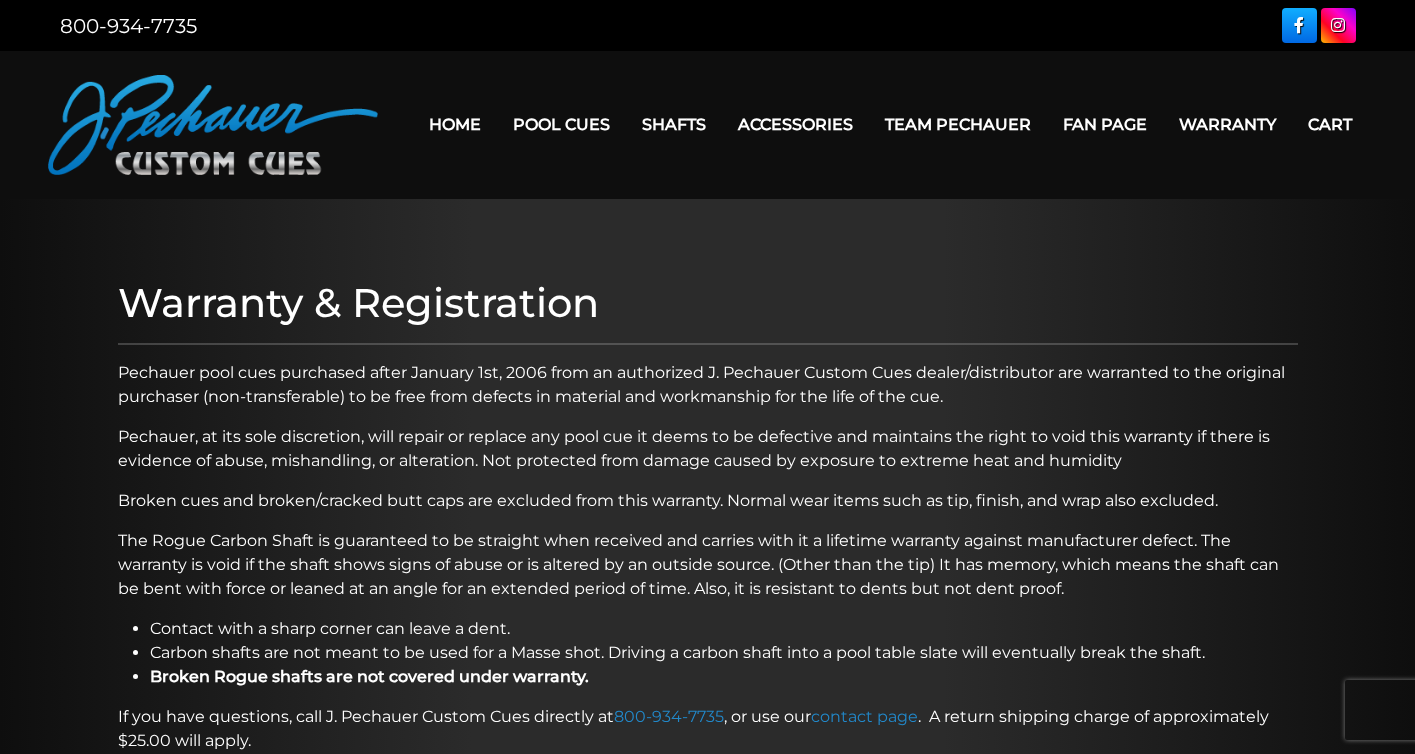 scroll, scrollTop: 0, scrollLeft: 0, axis: both 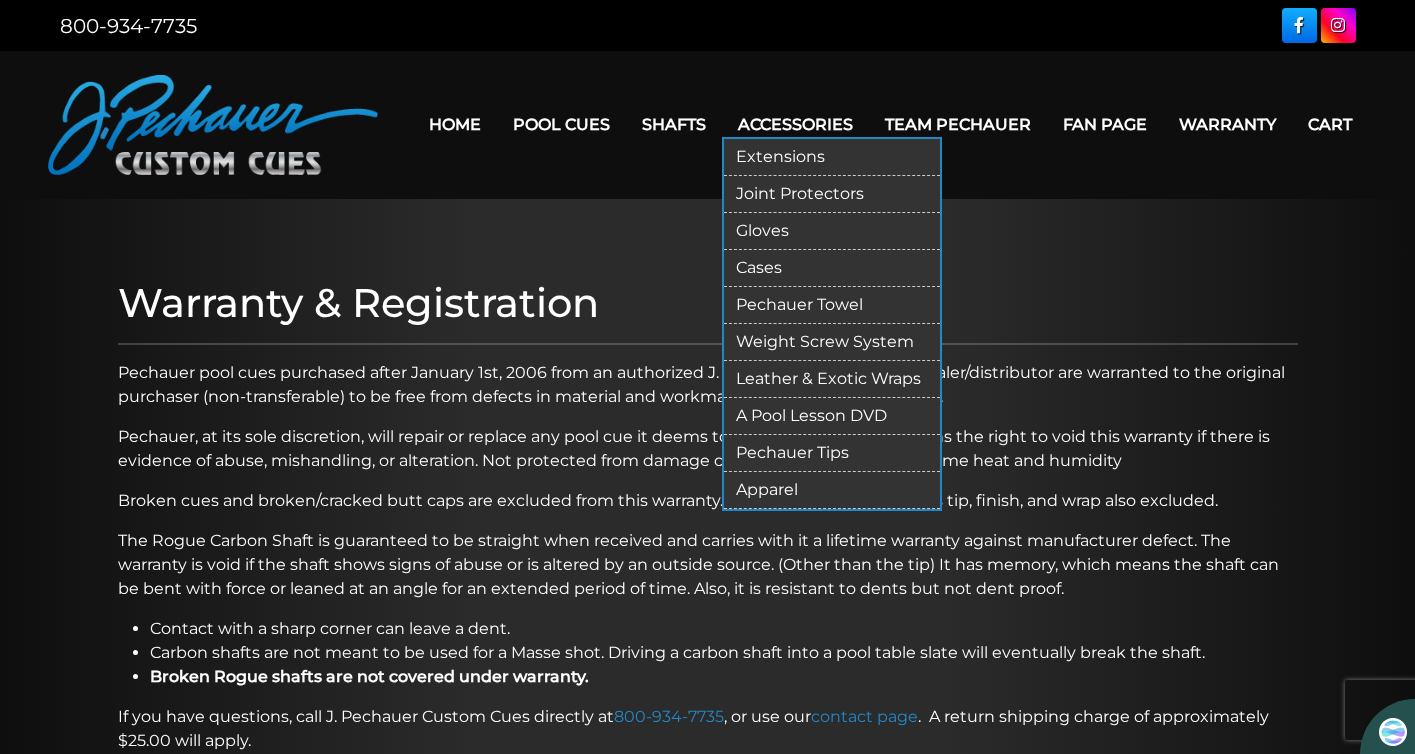 click on "A Pool Lesson DVD" at bounding box center [832, 416] 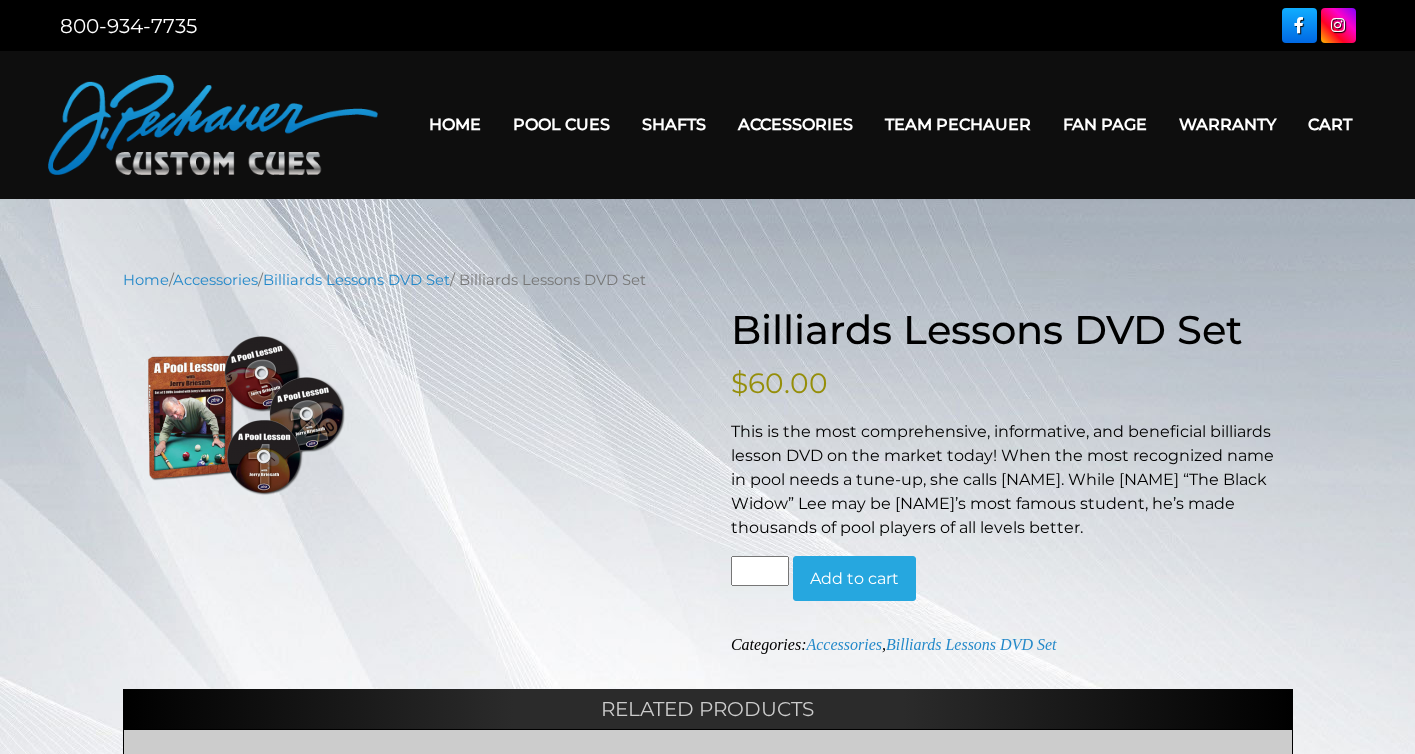 scroll, scrollTop: 0, scrollLeft: 0, axis: both 